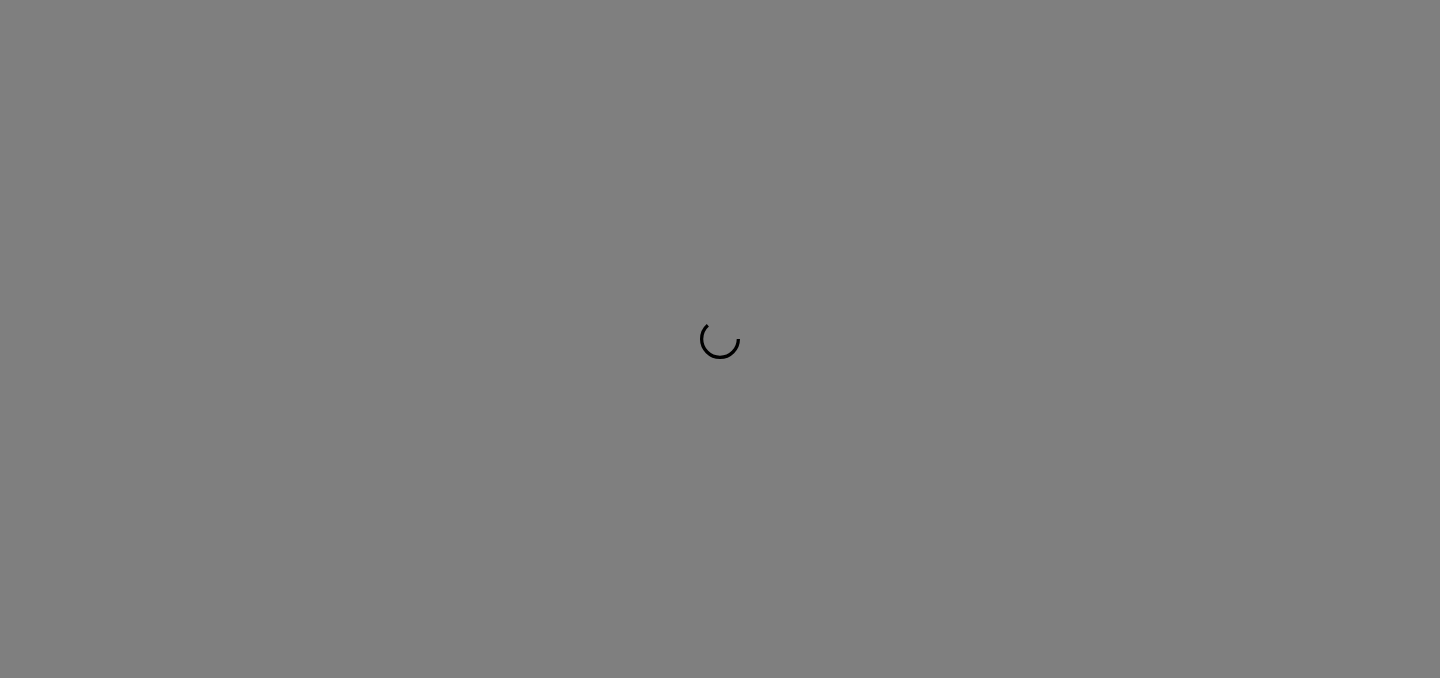 scroll, scrollTop: 0, scrollLeft: 0, axis: both 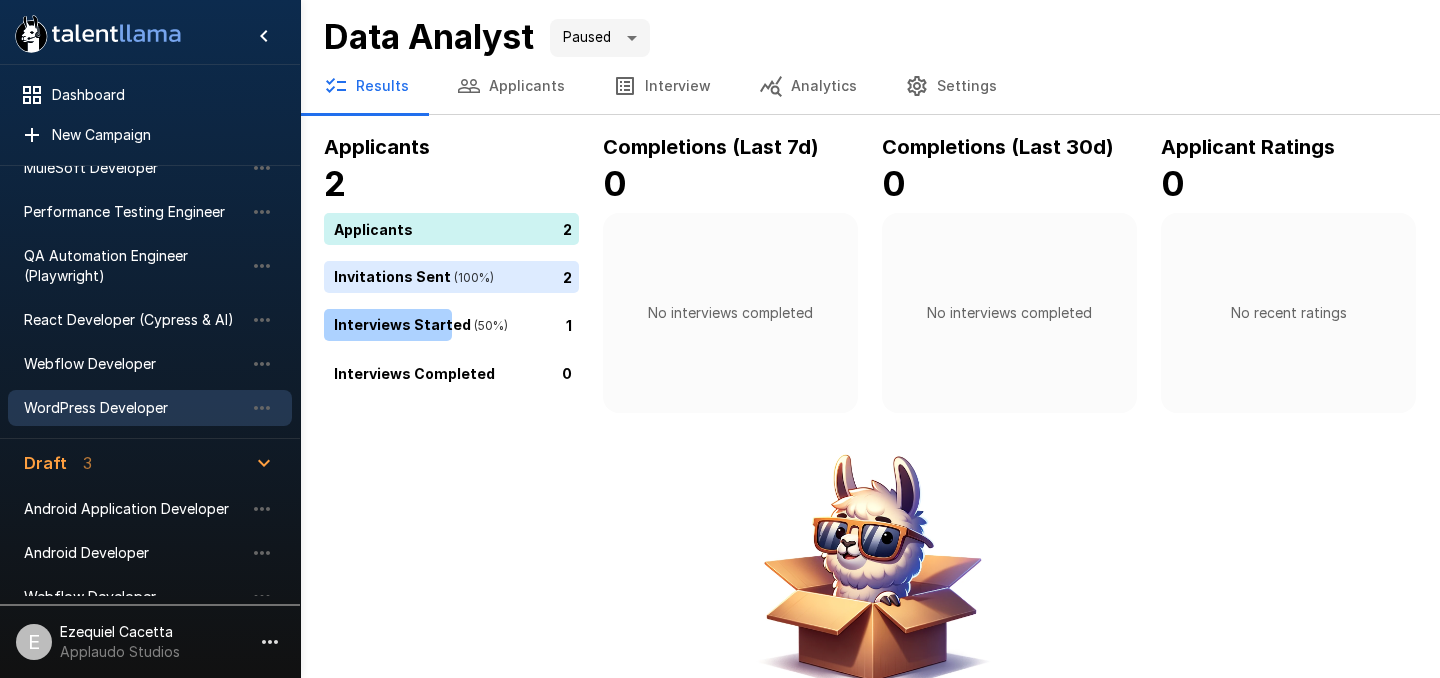 click on "WordPress Developer" at bounding box center (134, 408) 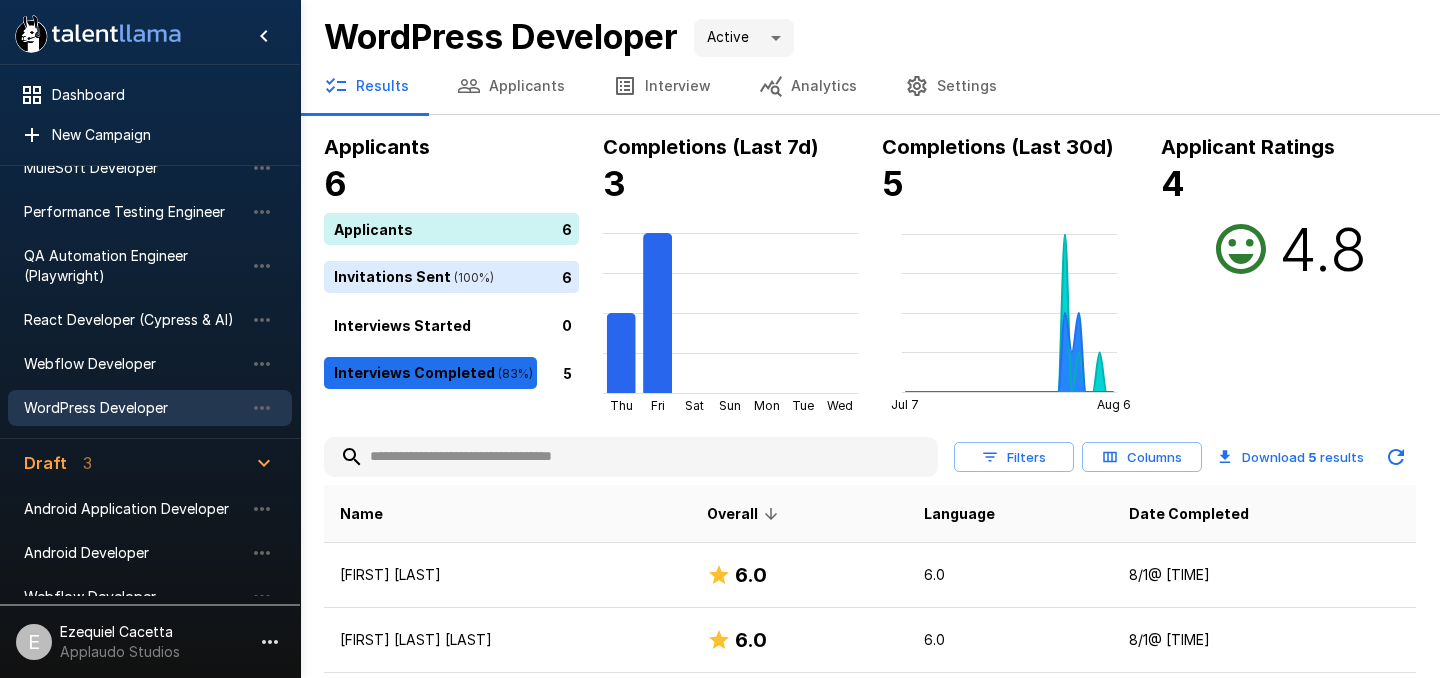 click on "Applicants" at bounding box center (511, 86) 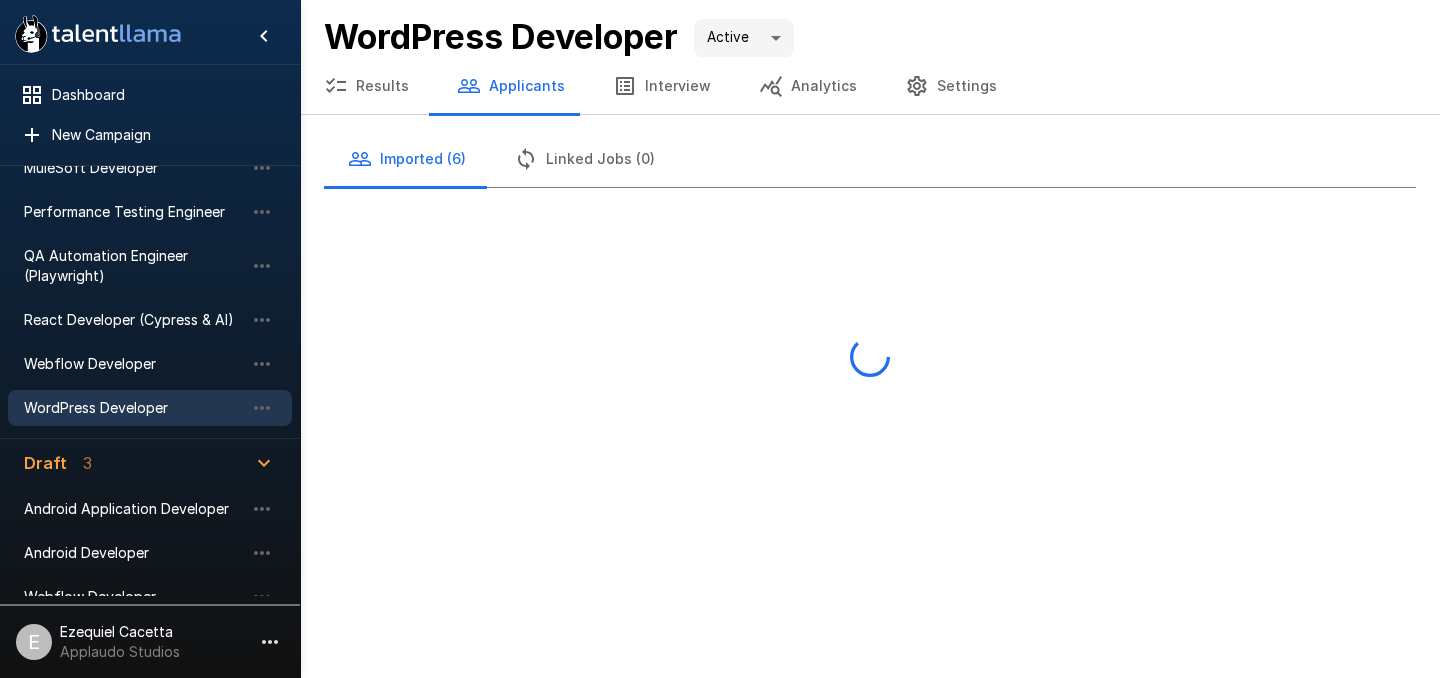 click on "Interview" at bounding box center [662, 86] 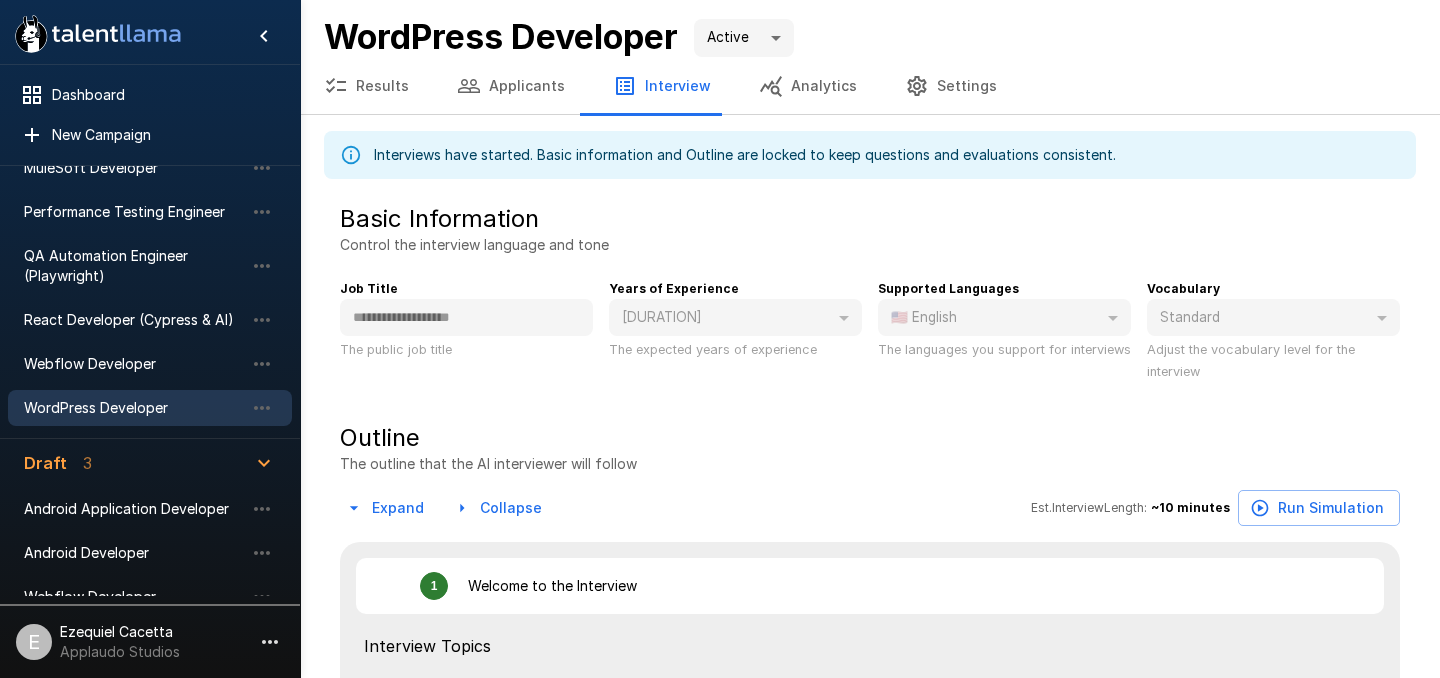 type on "*" 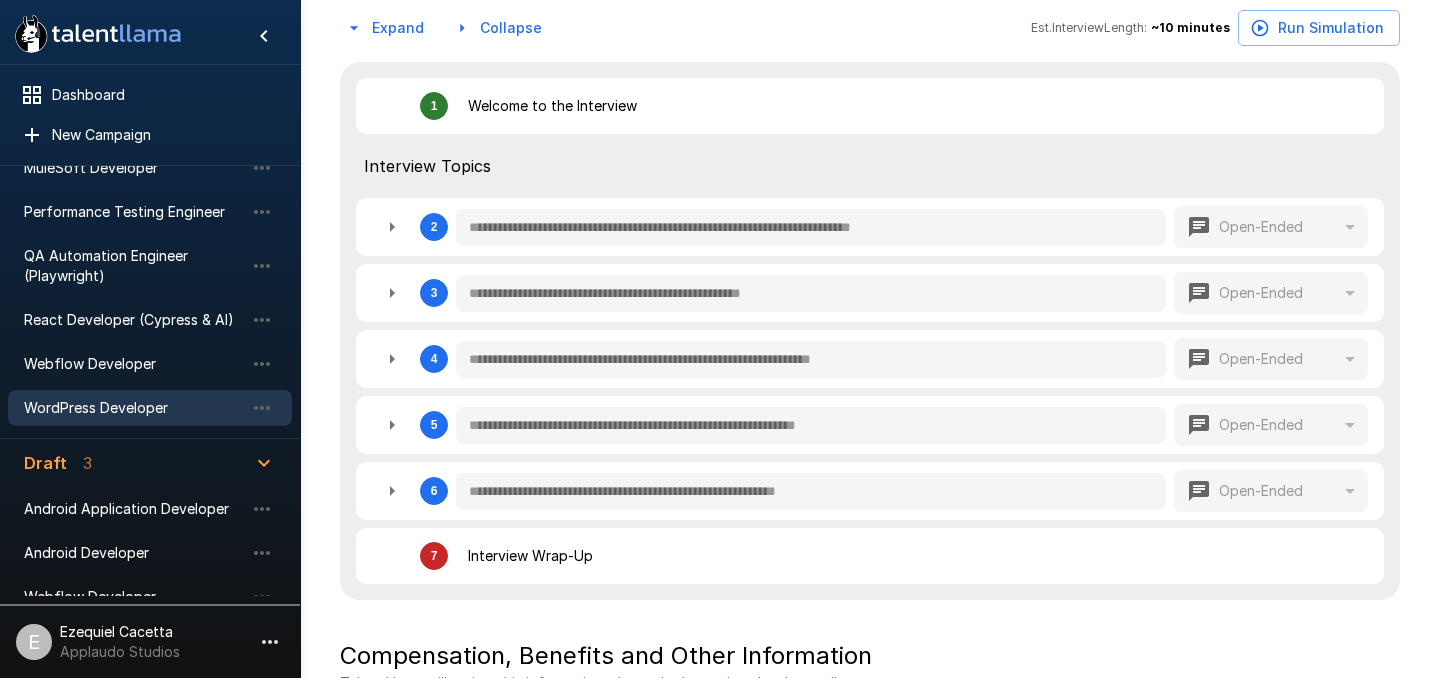 scroll, scrollTop: 479, scrollLeft: 0, axis: vertical 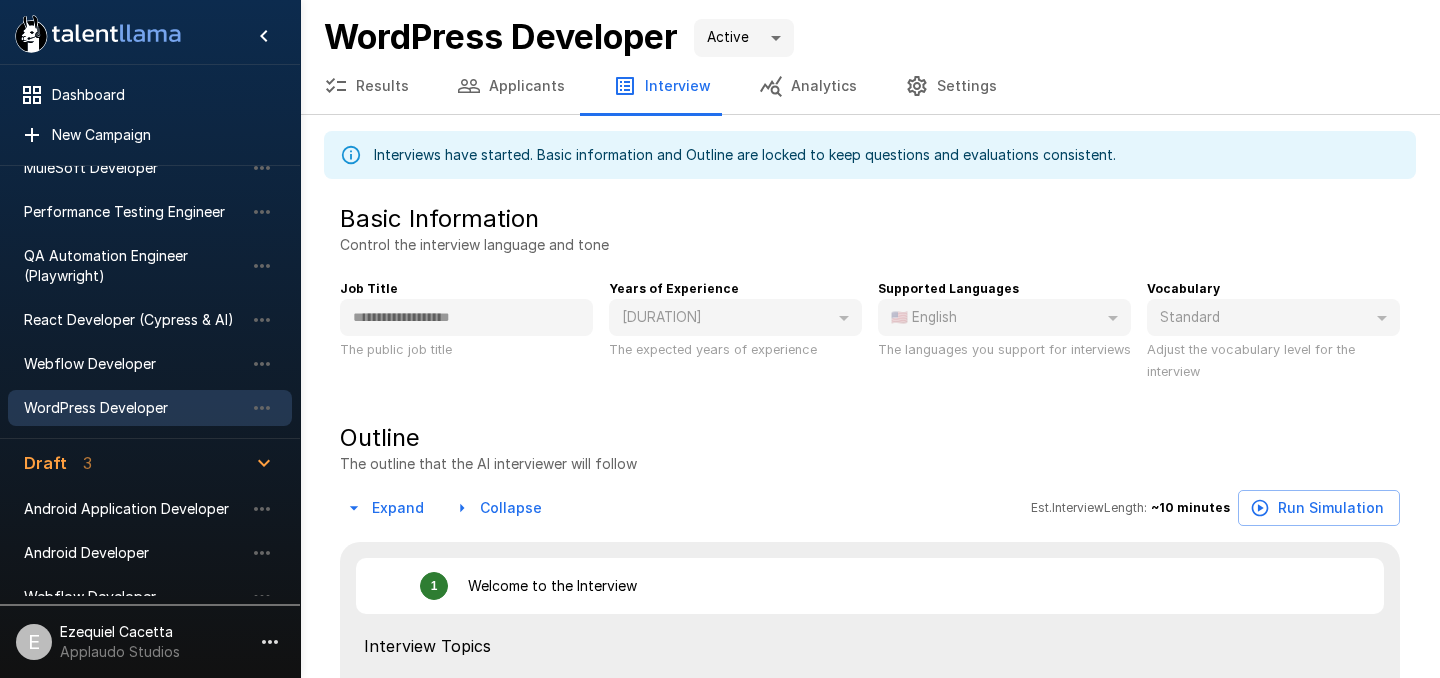 click 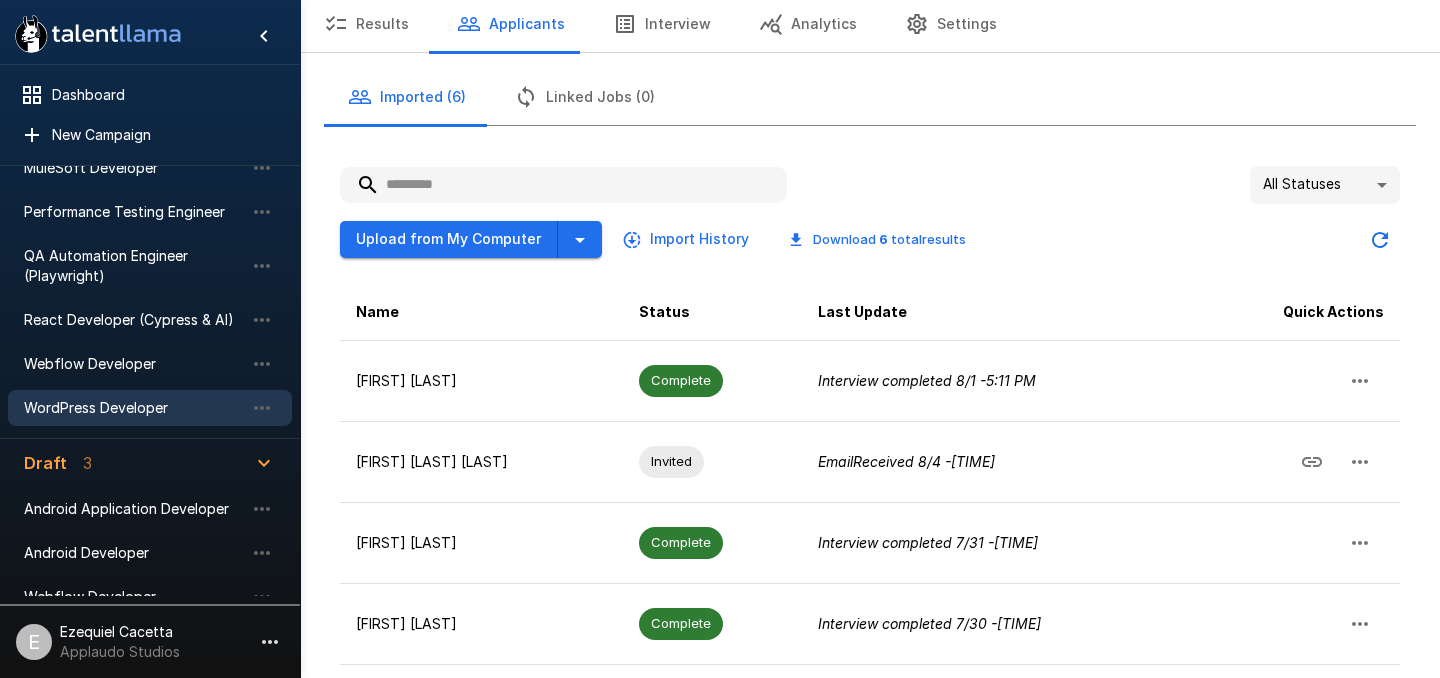 scroll, scrollTop: 61, scrollLeft: 0, axis: vertical 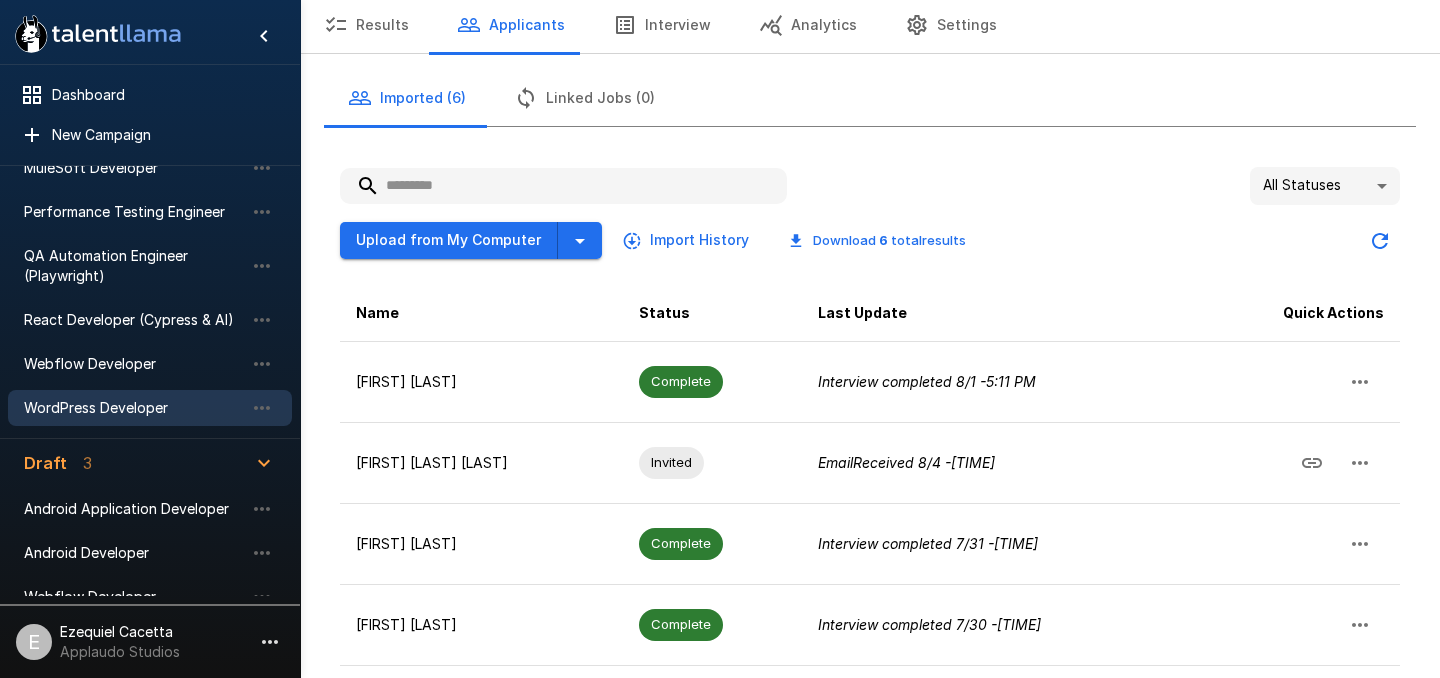 click on "Results" at bounding box center (366, 25) 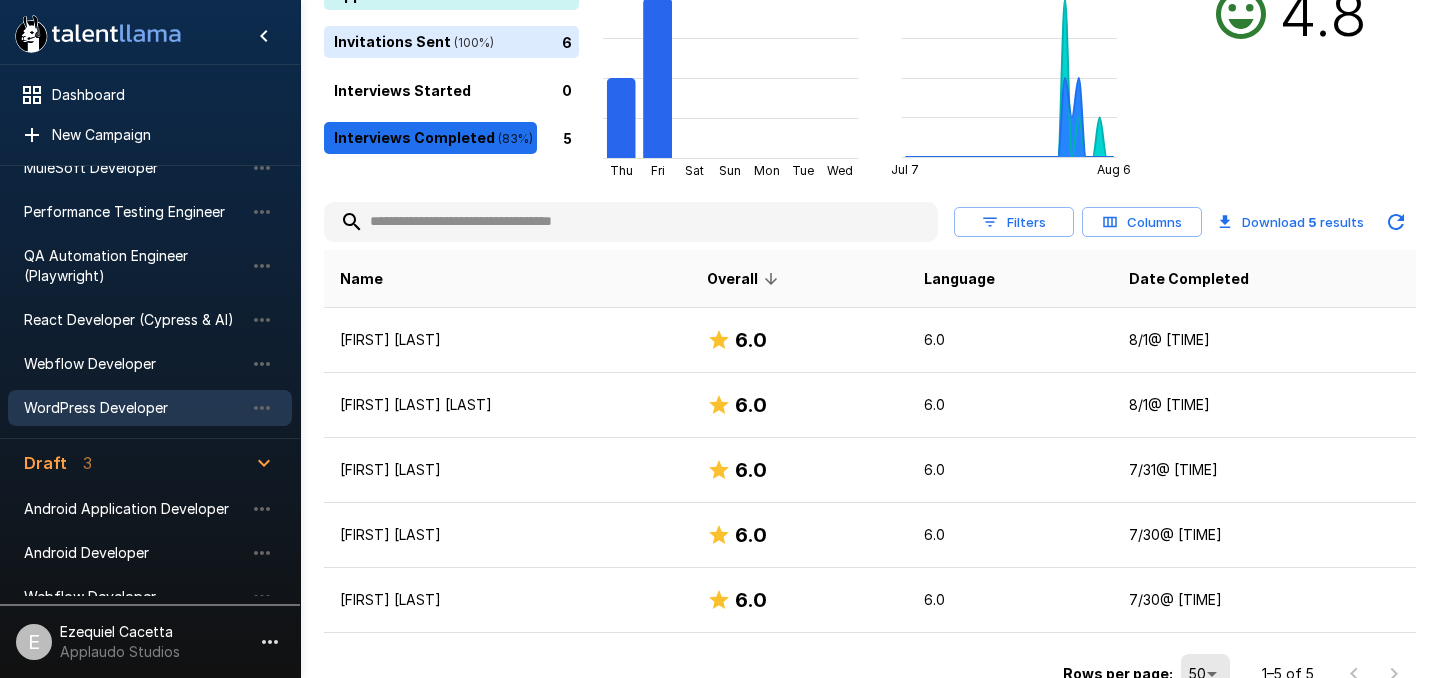 scroll, scrollTop: 257, scrollLeft: 0, axis: vertical 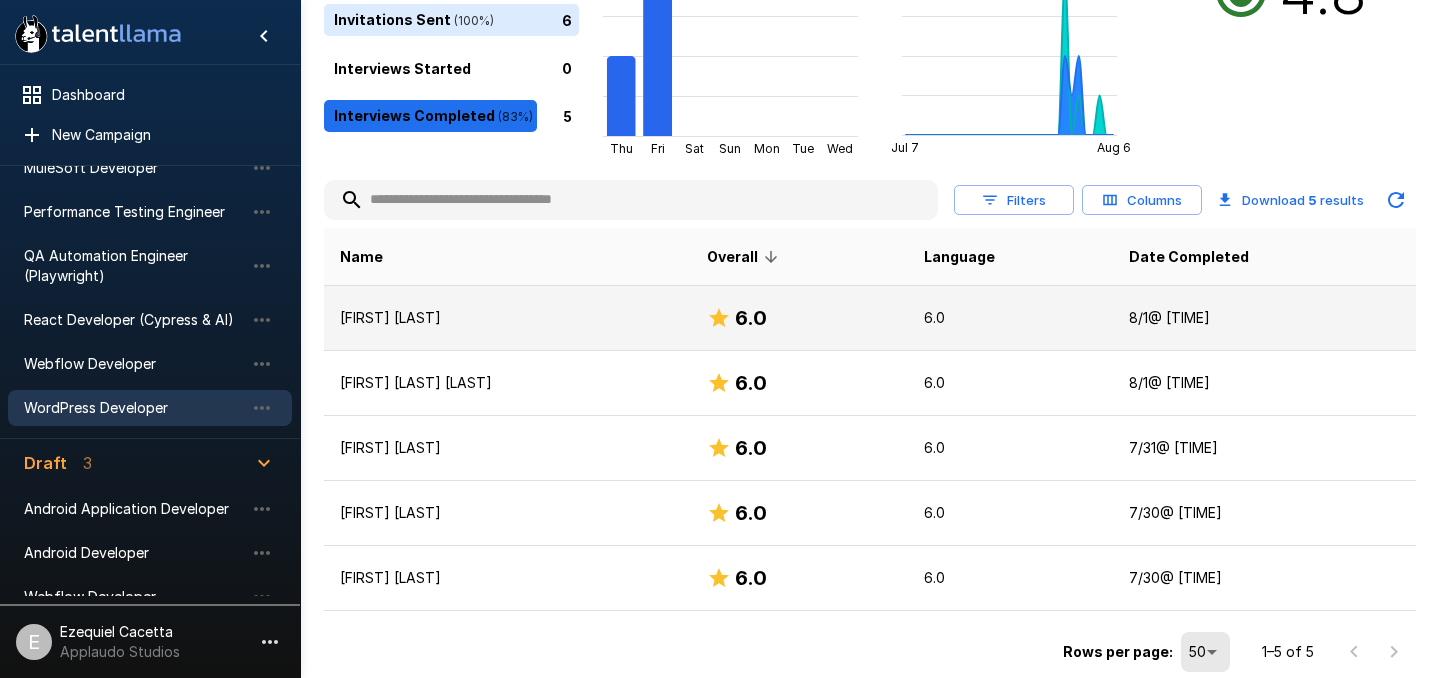 click on "[FIRST] [LAST]" at bounding box center (507, 318) 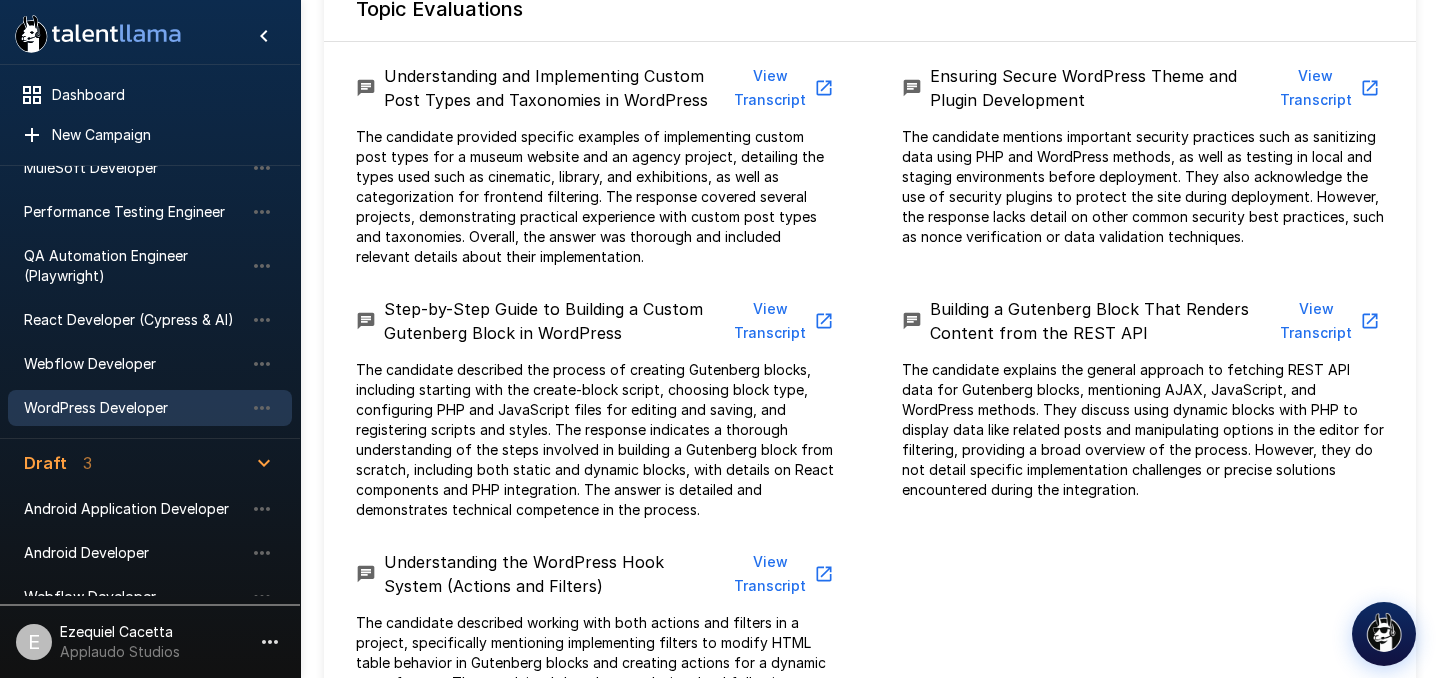 scroll, scrollTop: 900, scrollLeft: 0, axis: vertical 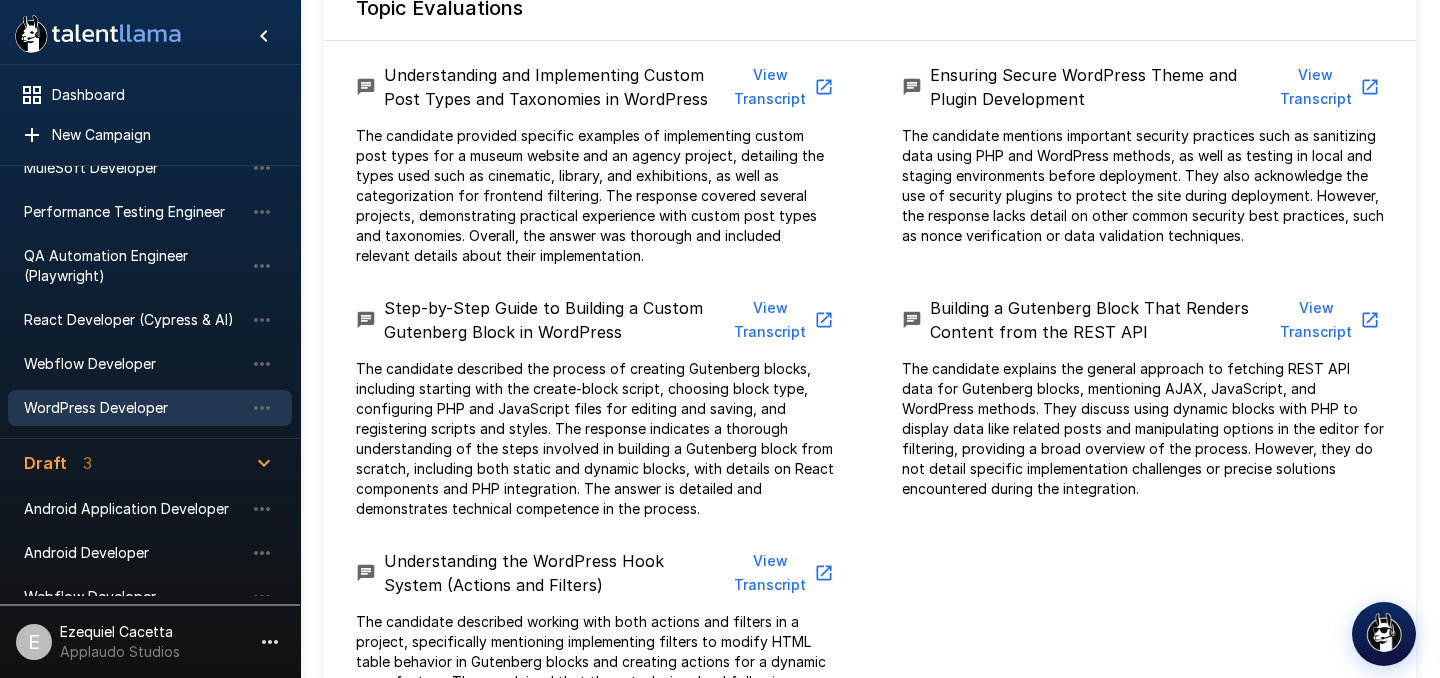 click on "View Transcript" at bounding box center [782, 320] 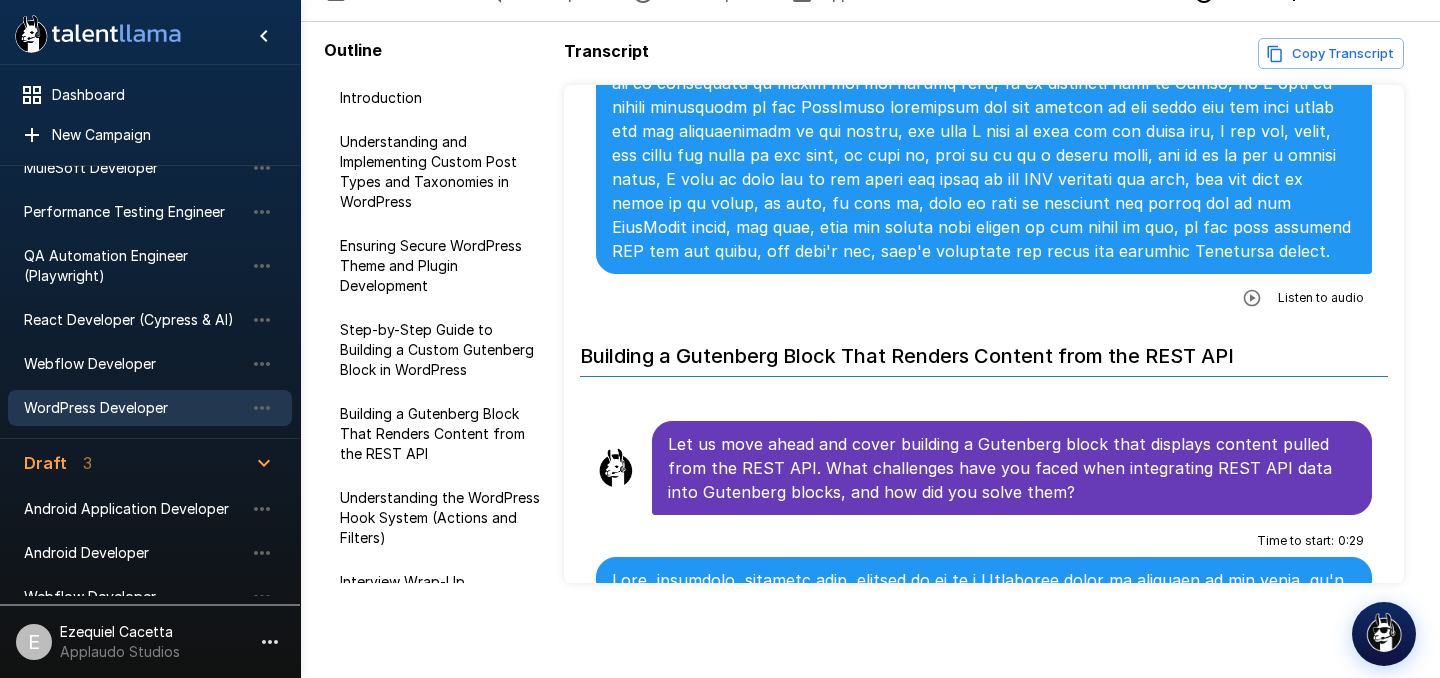 scroll, scrollTop: 2361, scrollLeft: 0, axis: vertical 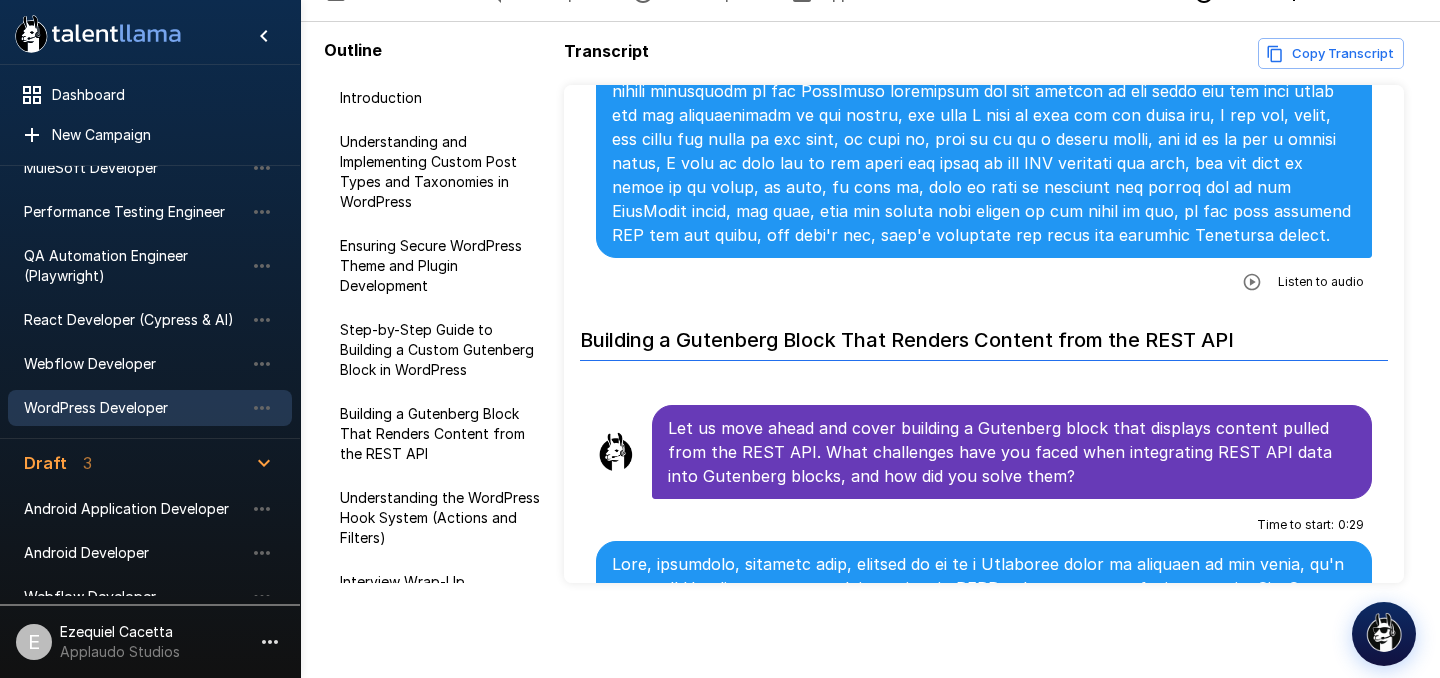 click 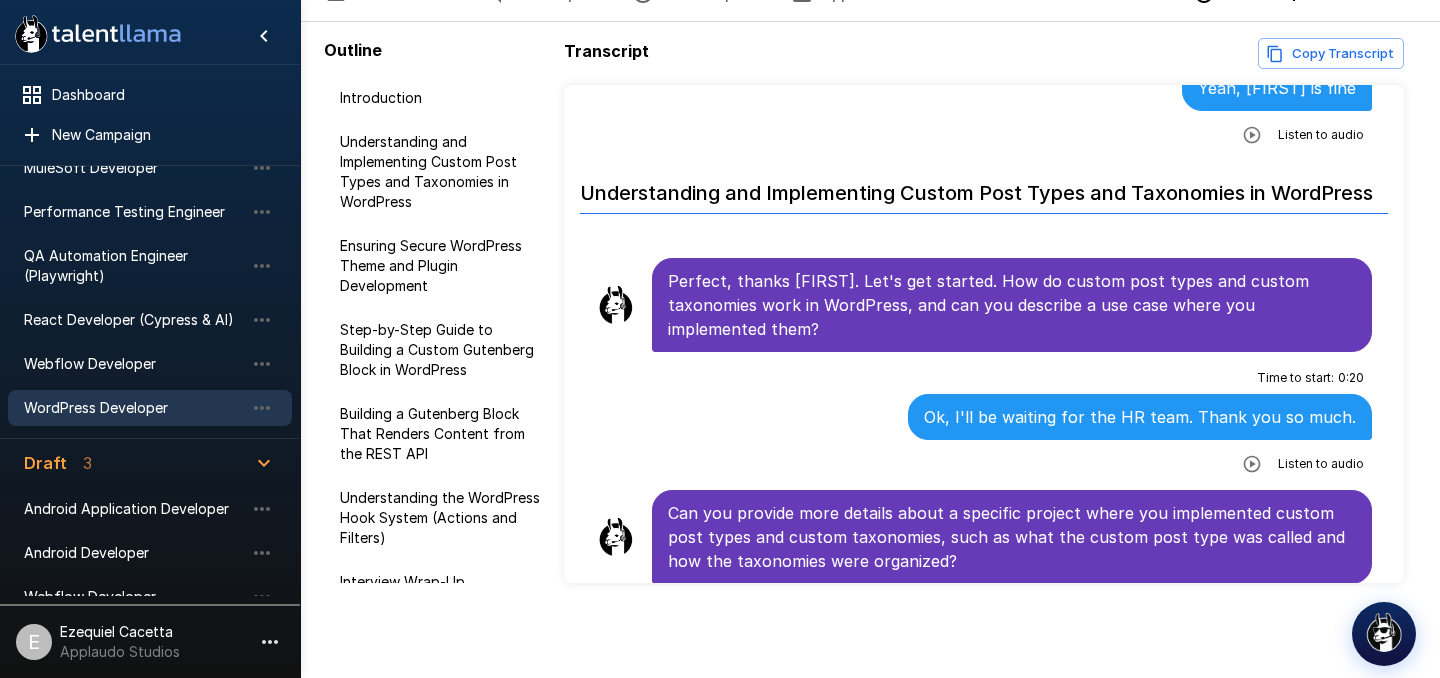 scroll, scrollTop: 0, scrollLeft: 0, axis: both 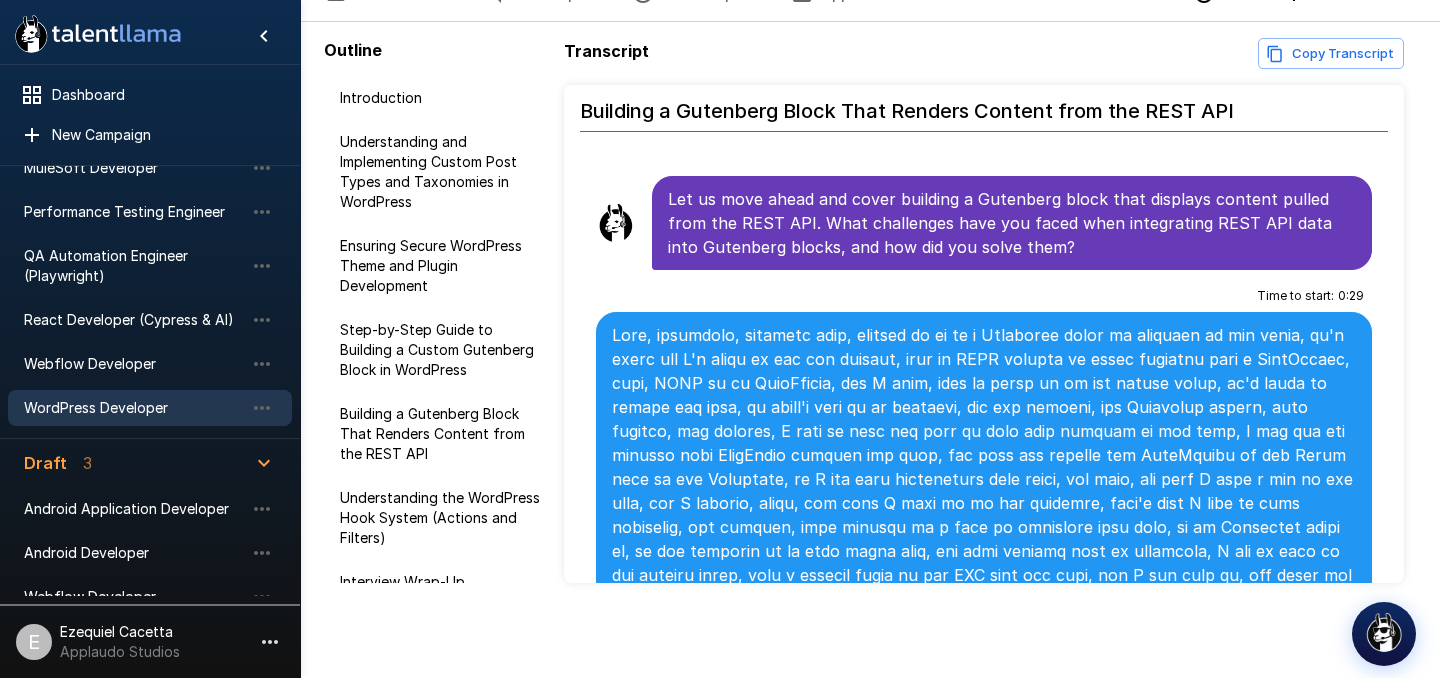 click 